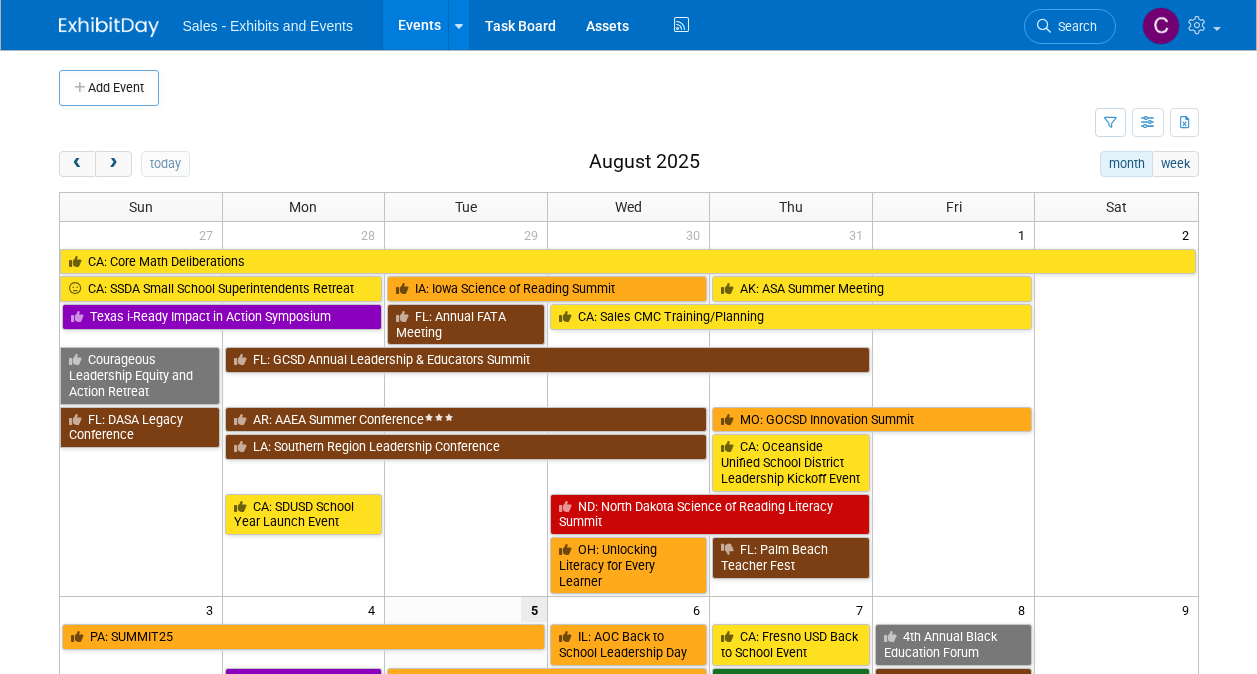 scroll, scrollTop: 0, scrollLeft: 0, axis: both 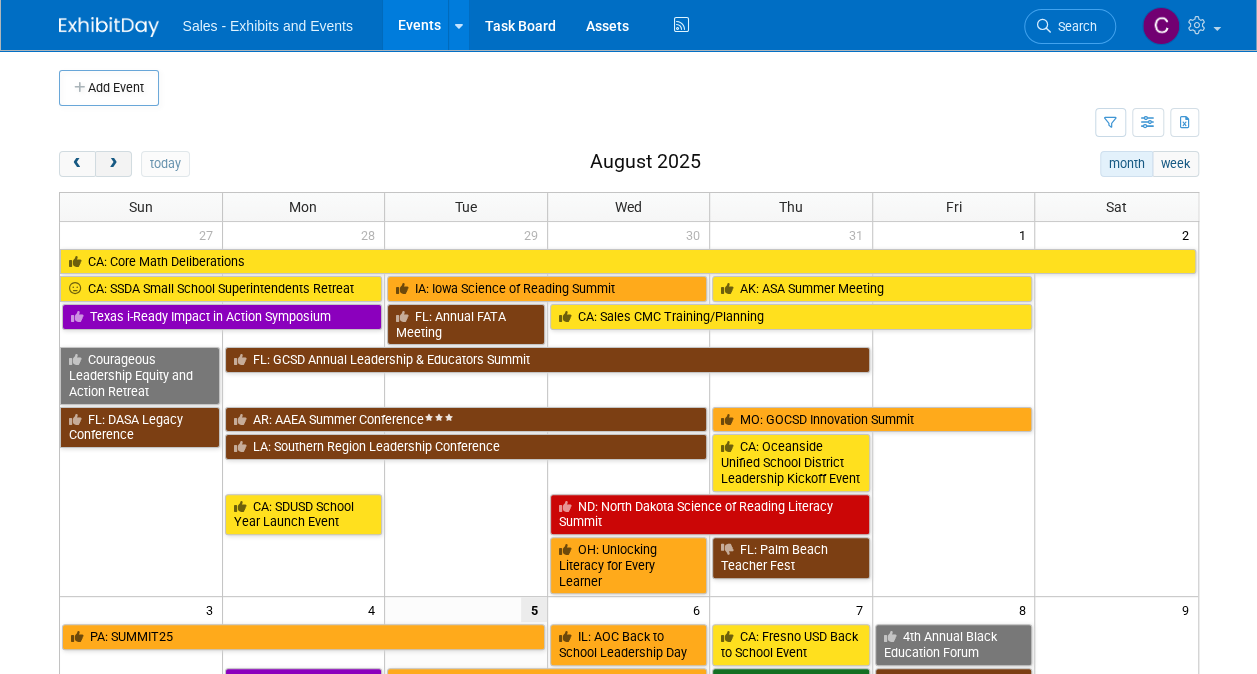 click at bounding box center [113, 164] 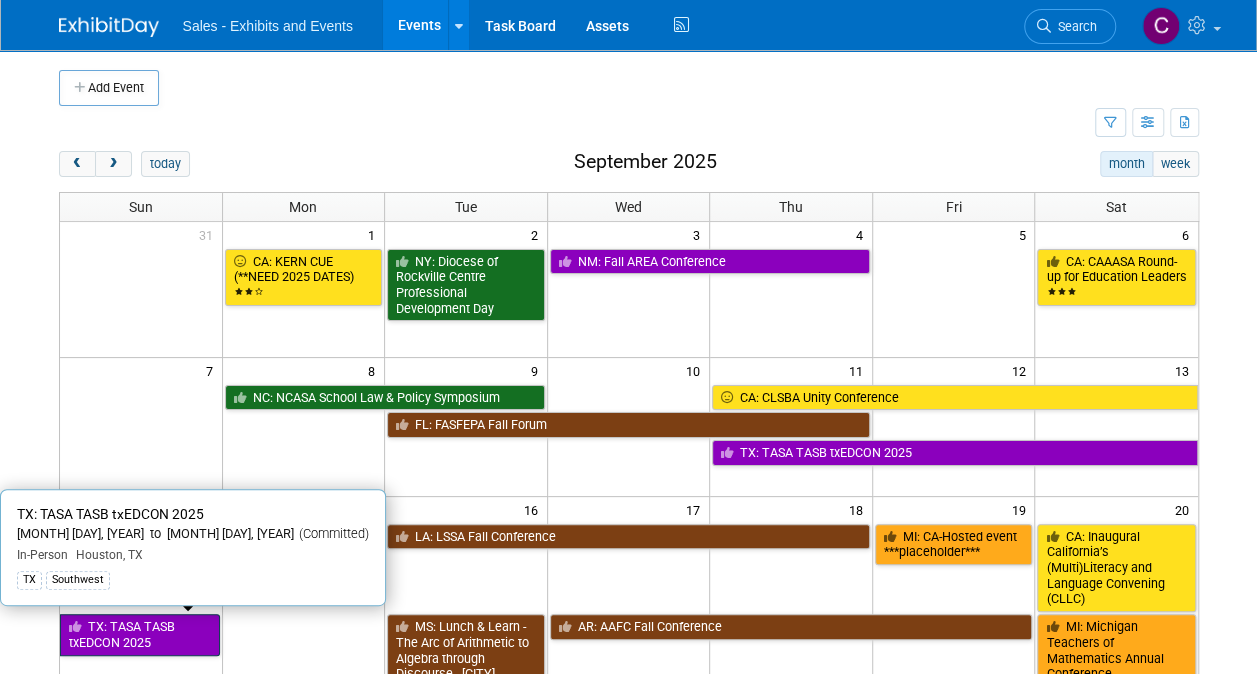 click on "TX: TASA TASB txEDCON 2025" at bounding box center (140, 634) 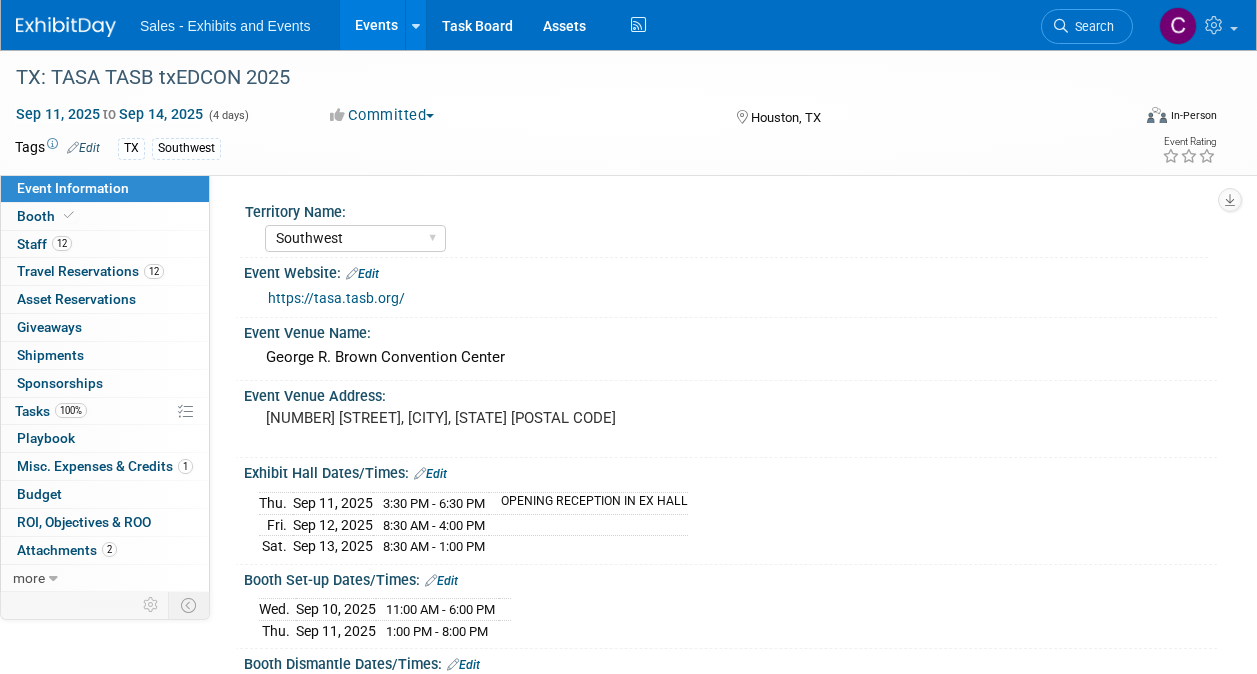 select on "Southwest" 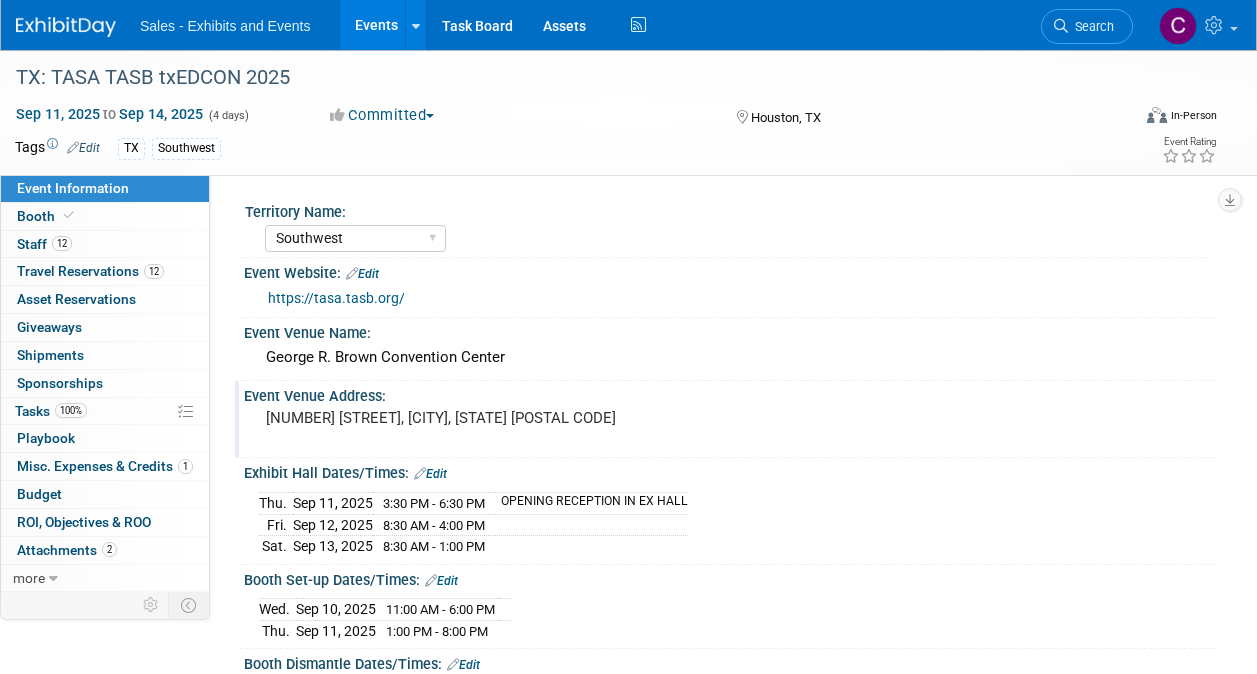 scroll, scrollTop: 0, scrollLeft: 0, axis: both 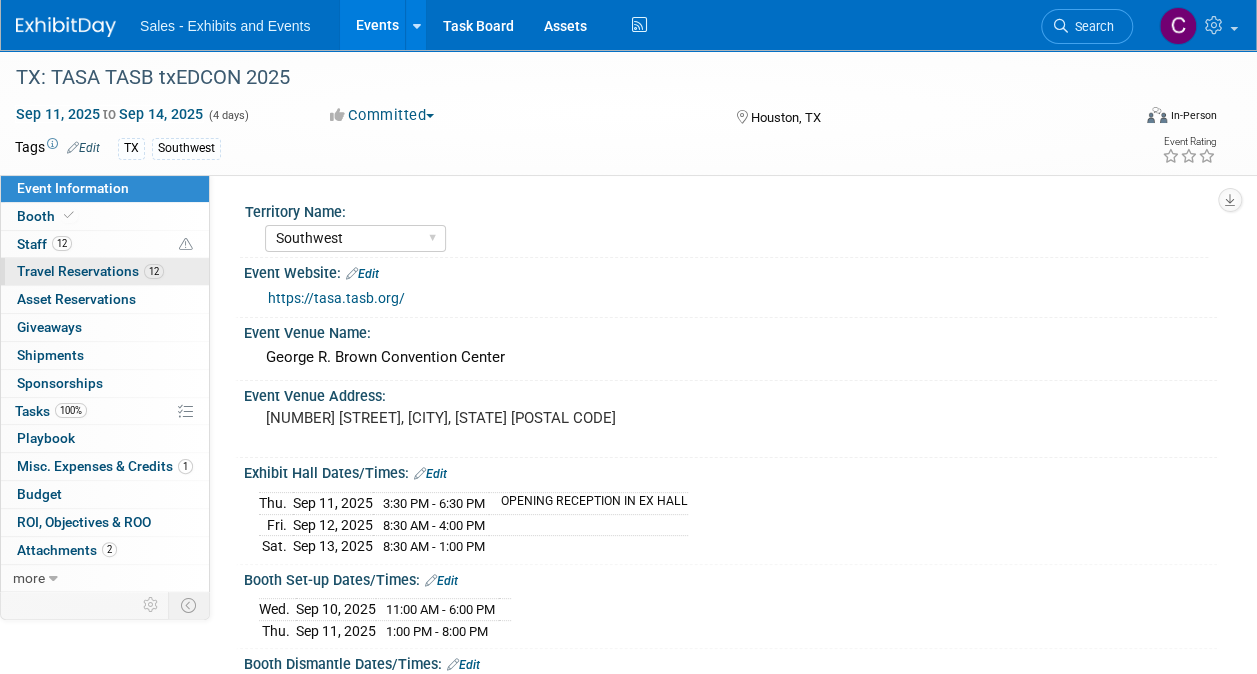 click on "Travel Reservations 12" at bounding box center (90, 271) 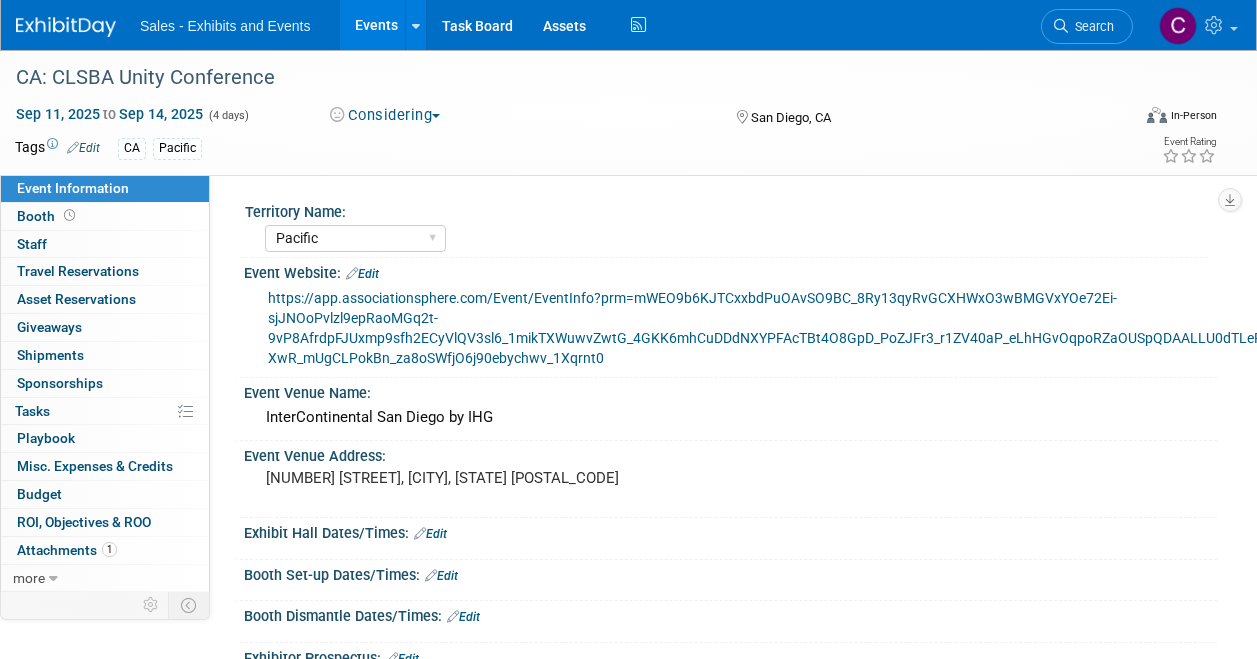 select on "Pacific" 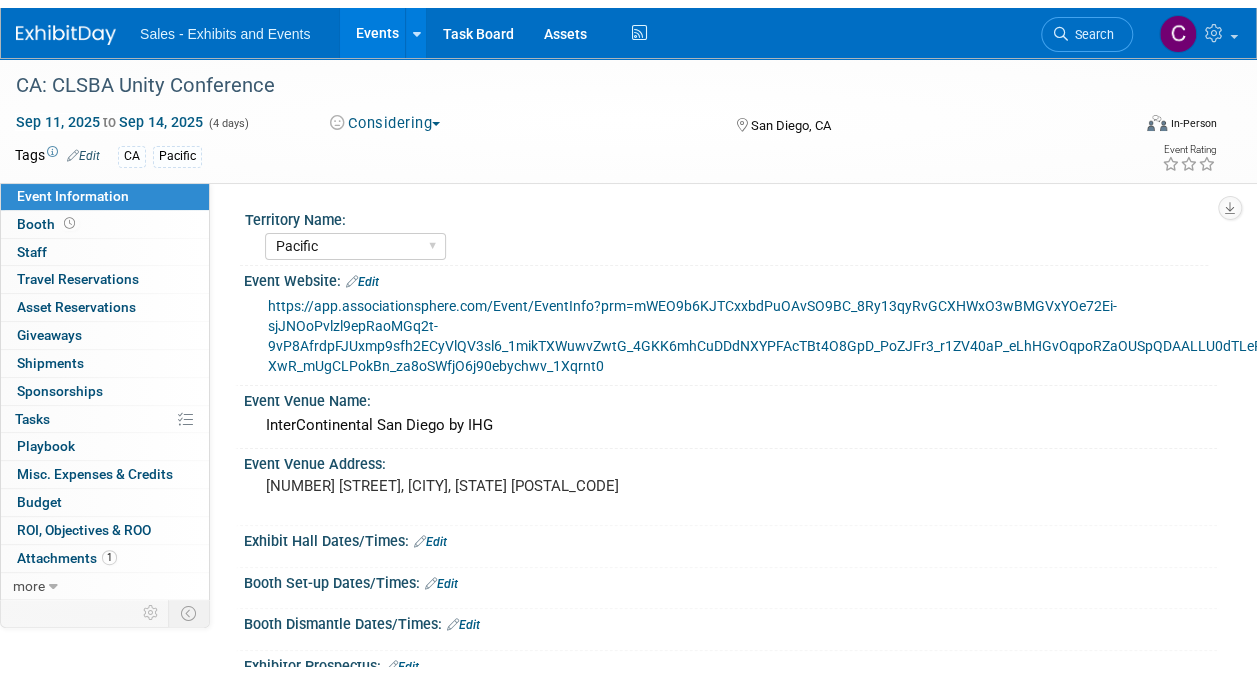 scroll, scrollTop: 0, scrollLeft: 0, axis: both 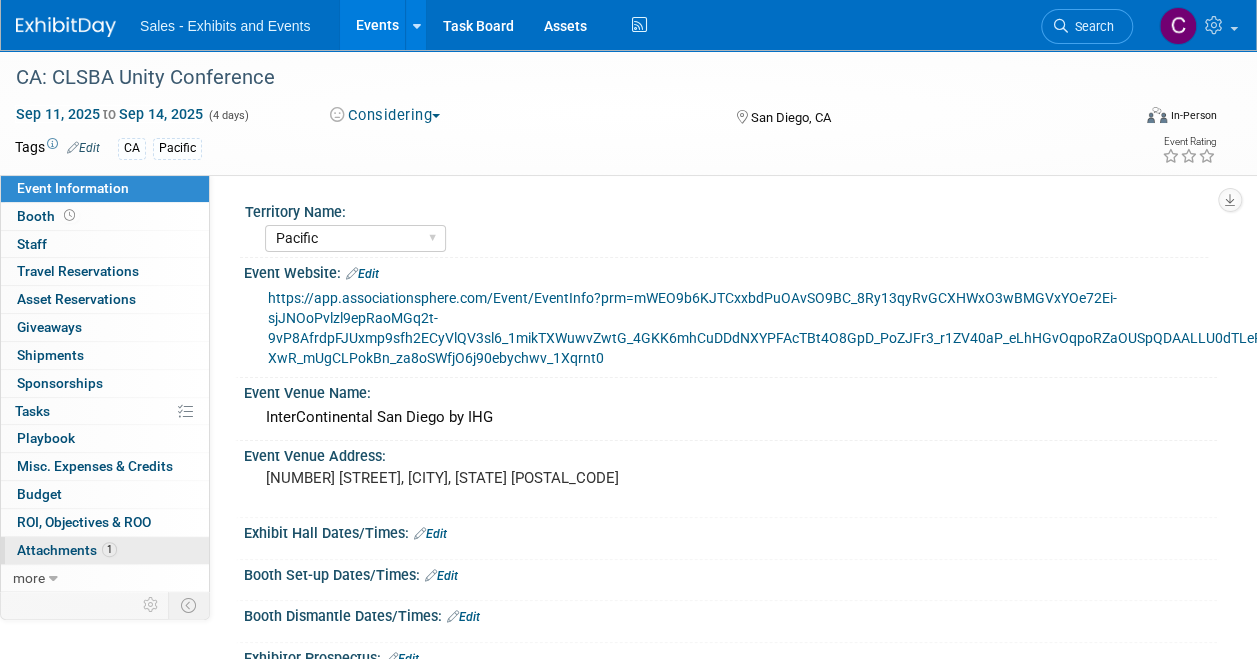 click on "Attachments 1" at bounding box center (67, 550) 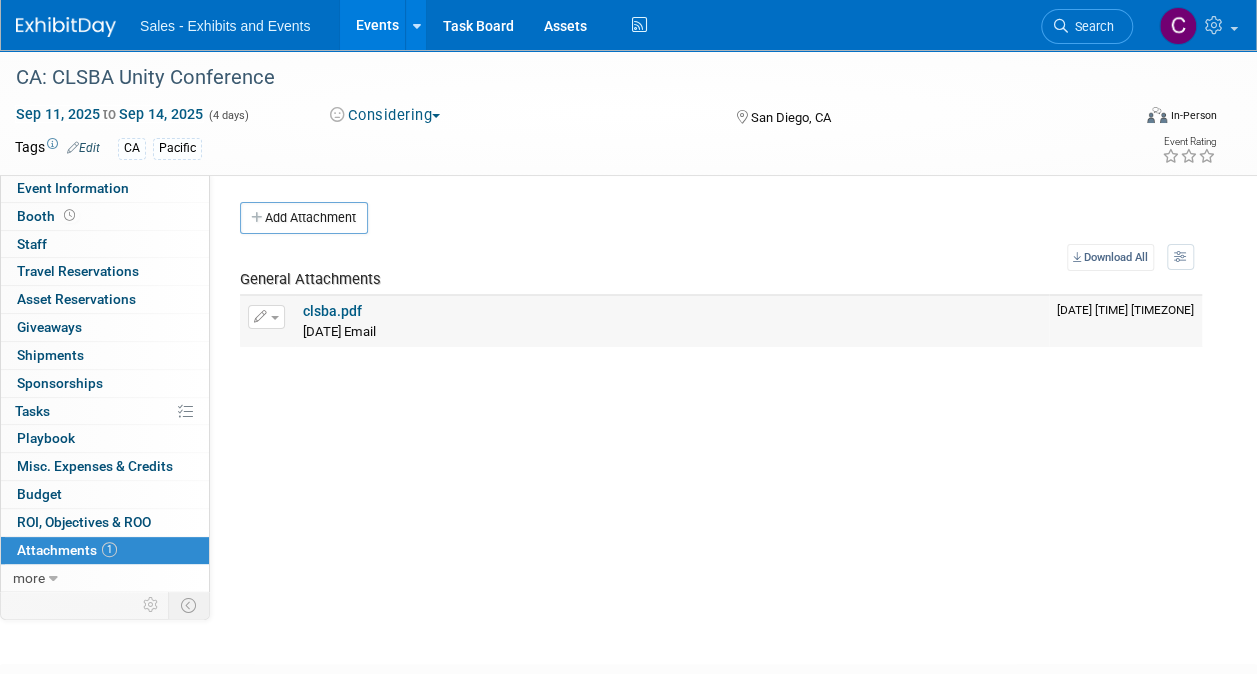 click on "clsba.pdf" at bounding box center [332, 311] 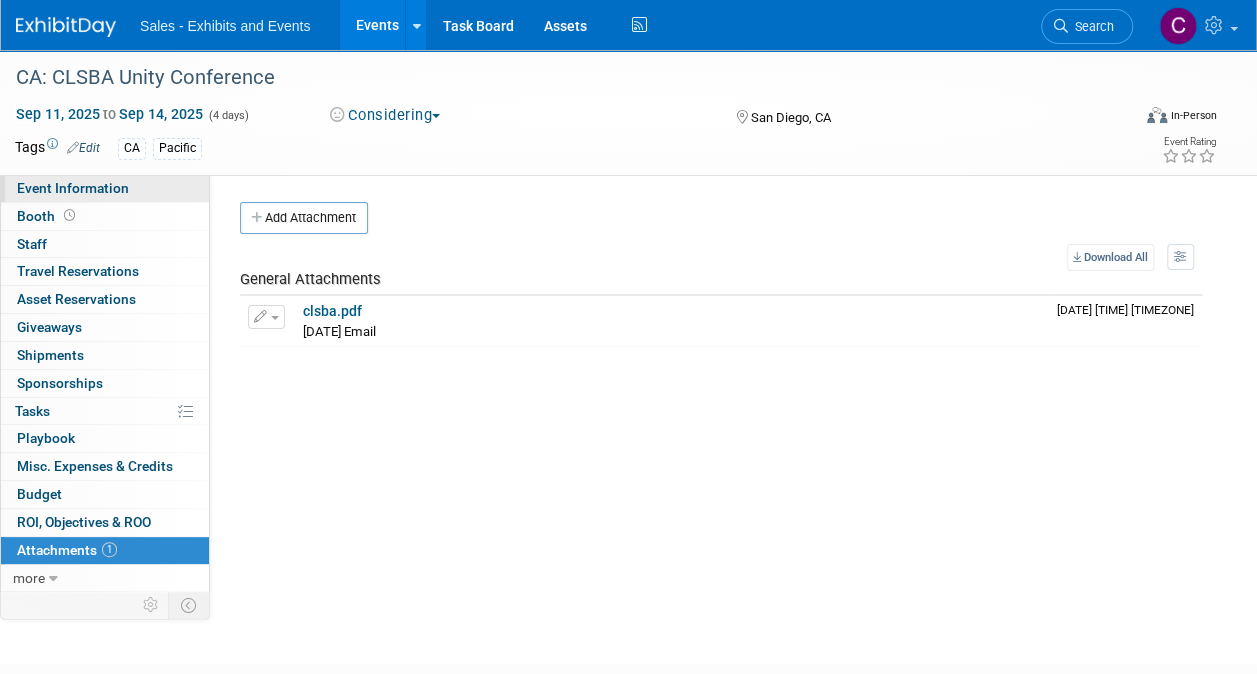 click on "Event Information" at bounding box center (73, 188) 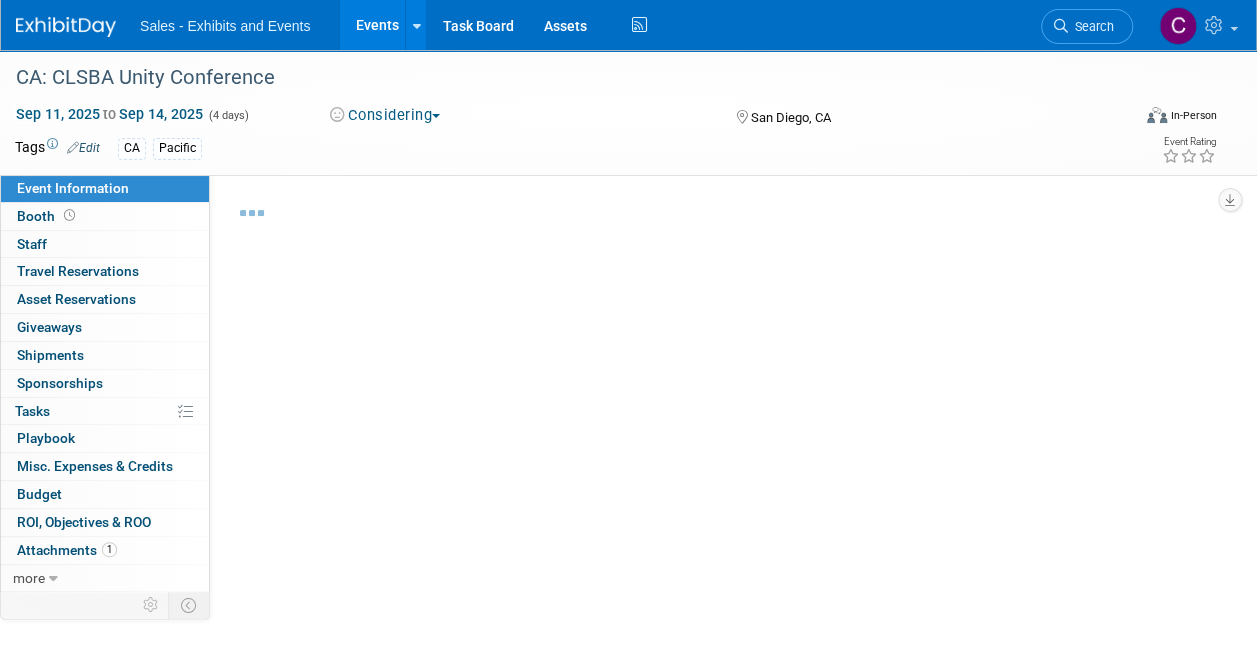 select on "Pacific" 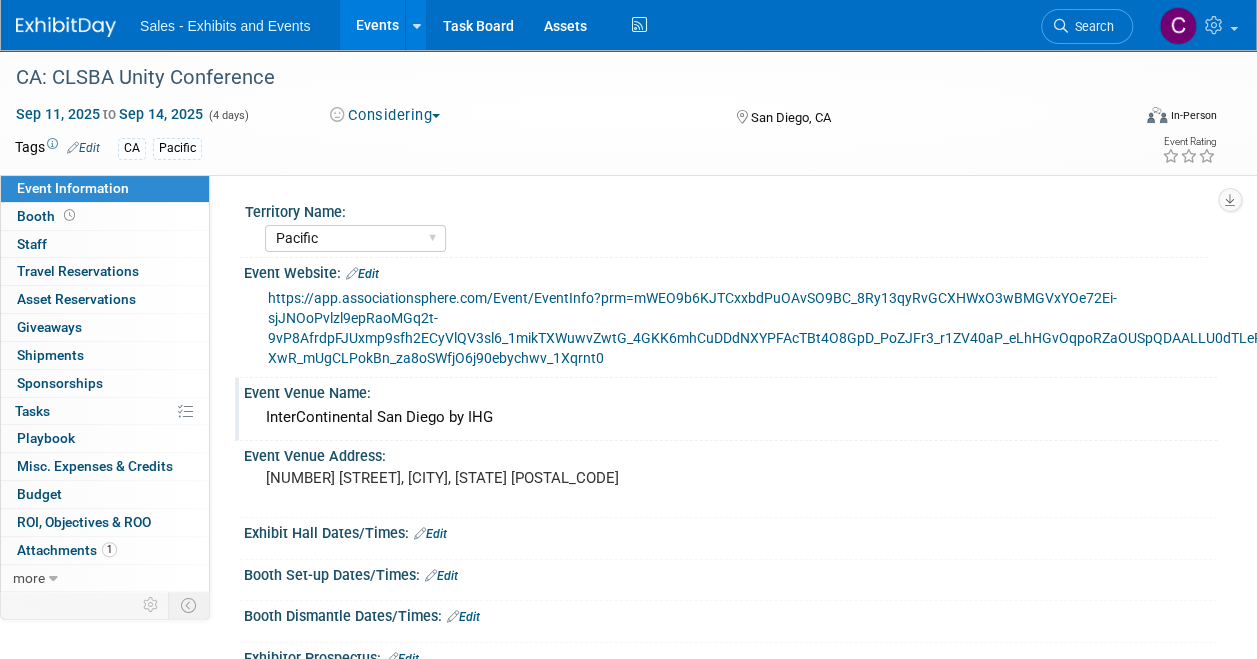 click on "InterContinental San Diego by IHG" at bounding box center (730, 417) 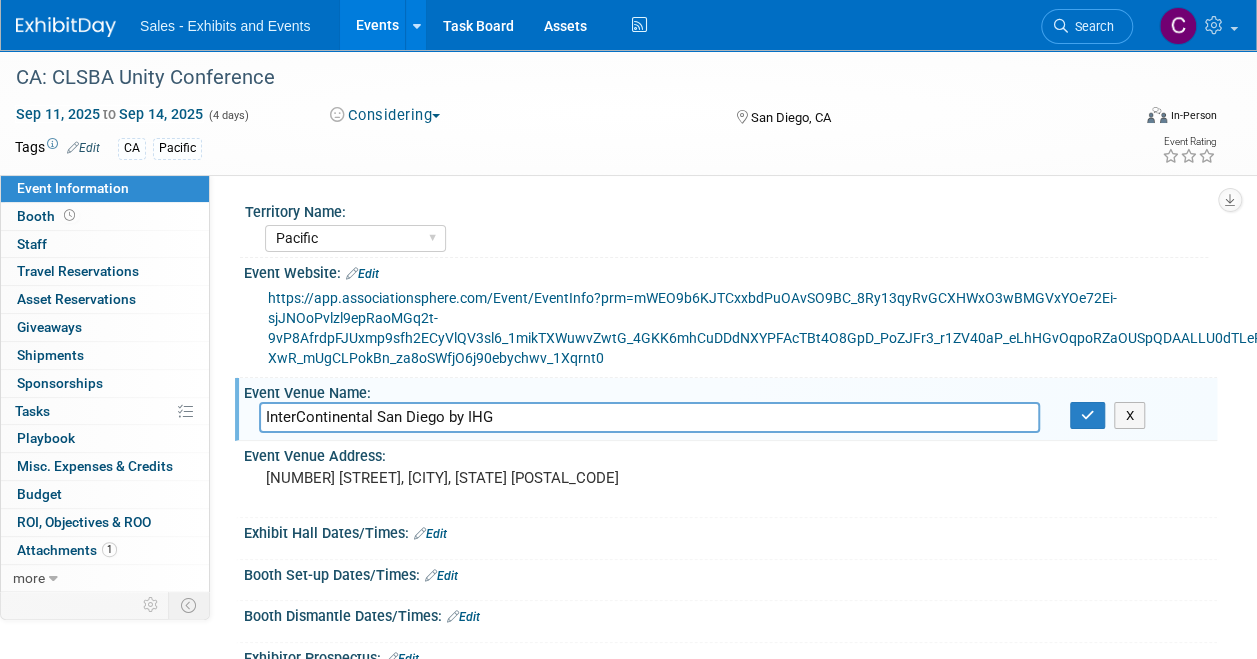 click on "InterContinental San Diego by IHG" at bounding box center [649, 417] 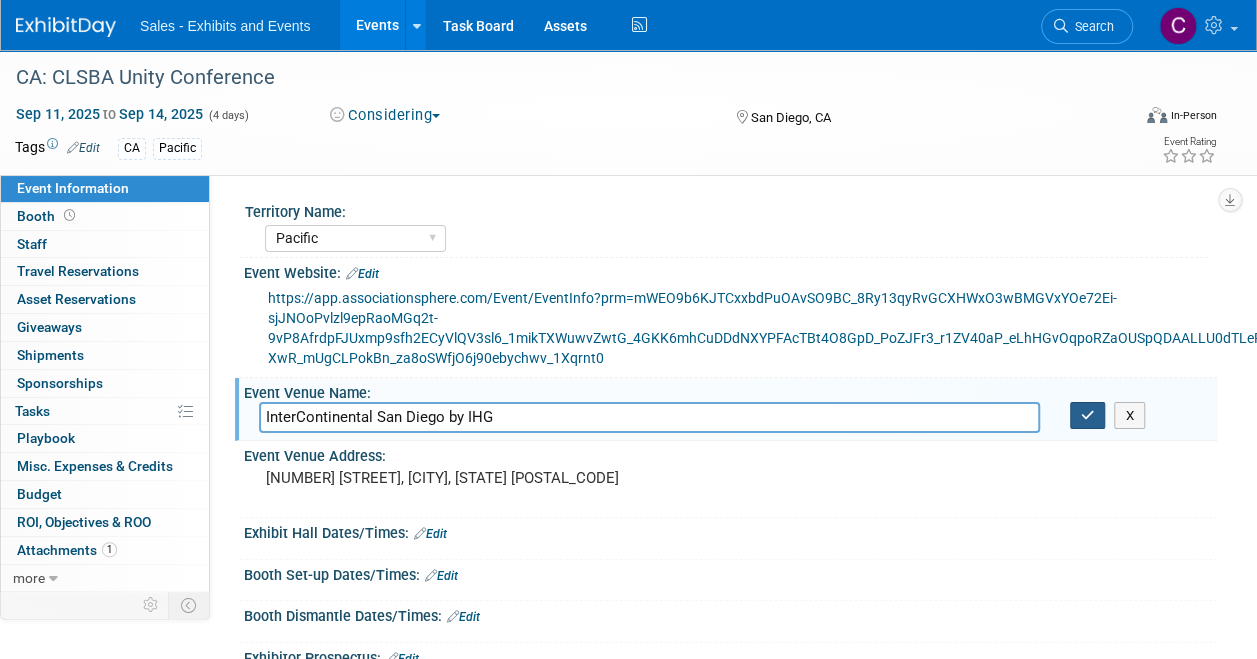 click at bounding box center (1088, 416) 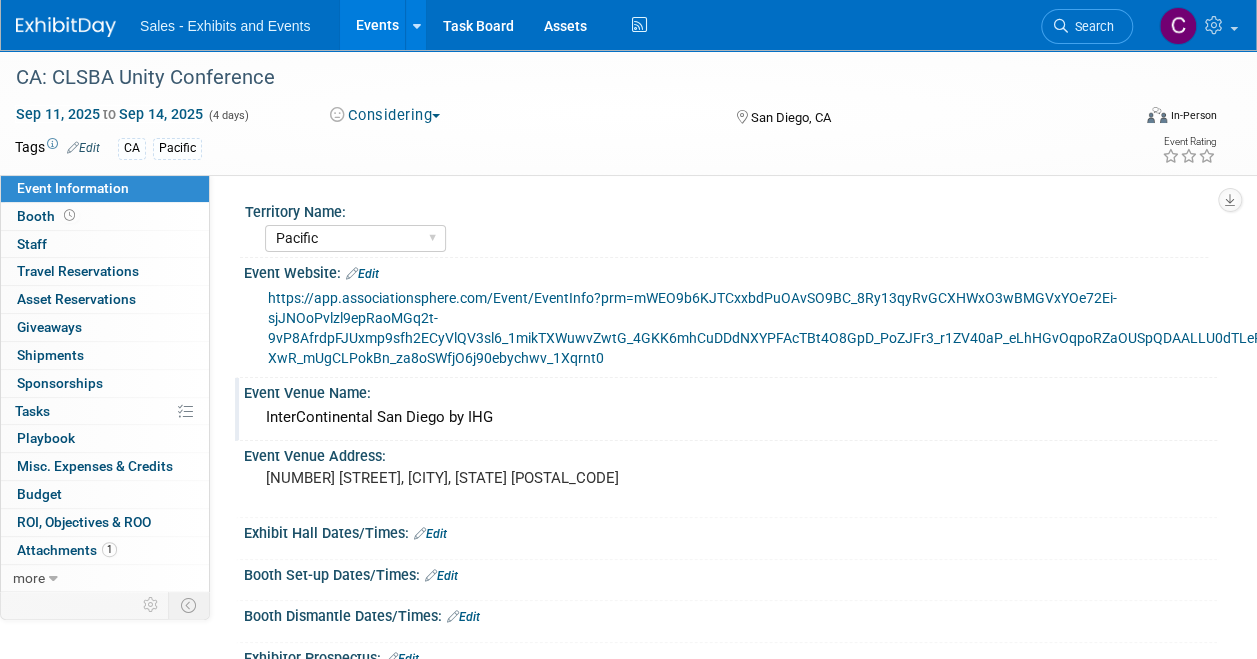 click on "https://app.associationsphere.com/Event/EventInfo?prm=mWEO9b6KJTCxxbdPuOAvSO9BC_8Ry13qyRvGCXHWxO3wBMGVxYOe72Ei-sjJNOoPvlzl9epRaoMGq2t-9vP8AfrdpFJUxmp9sfh2ECyVlQV3sl6_1mikTXWuwvZwtG_4GKK6mhCuDDdNXYPFAcTBt4O8GpD_PoZJFr3_r1ZV40aP_eLhHGvOqpoRZaOUSpQDAALLU0dTLePgMJkcs2oV6-XwR_mUgCLPokBn_za8oSWfjO6j90ebychwv_1Xqrnt0" at bounding box center [808, 328] 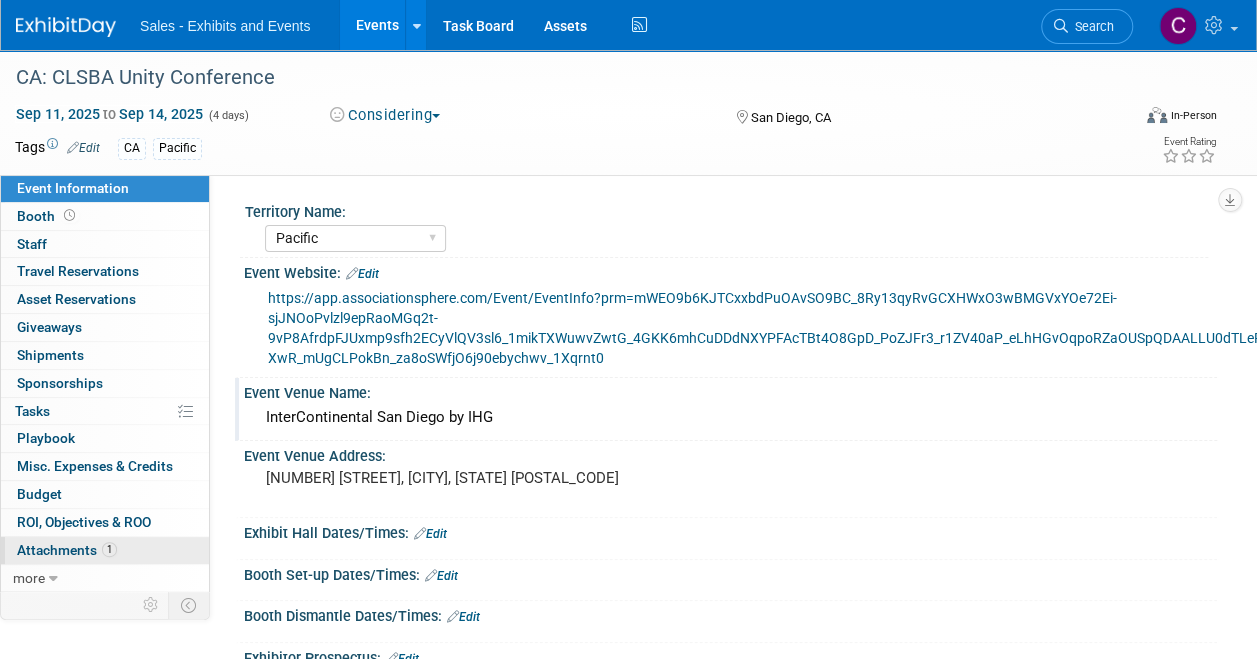 click on "1
Attachments 1" at bounding box center (105, 550) 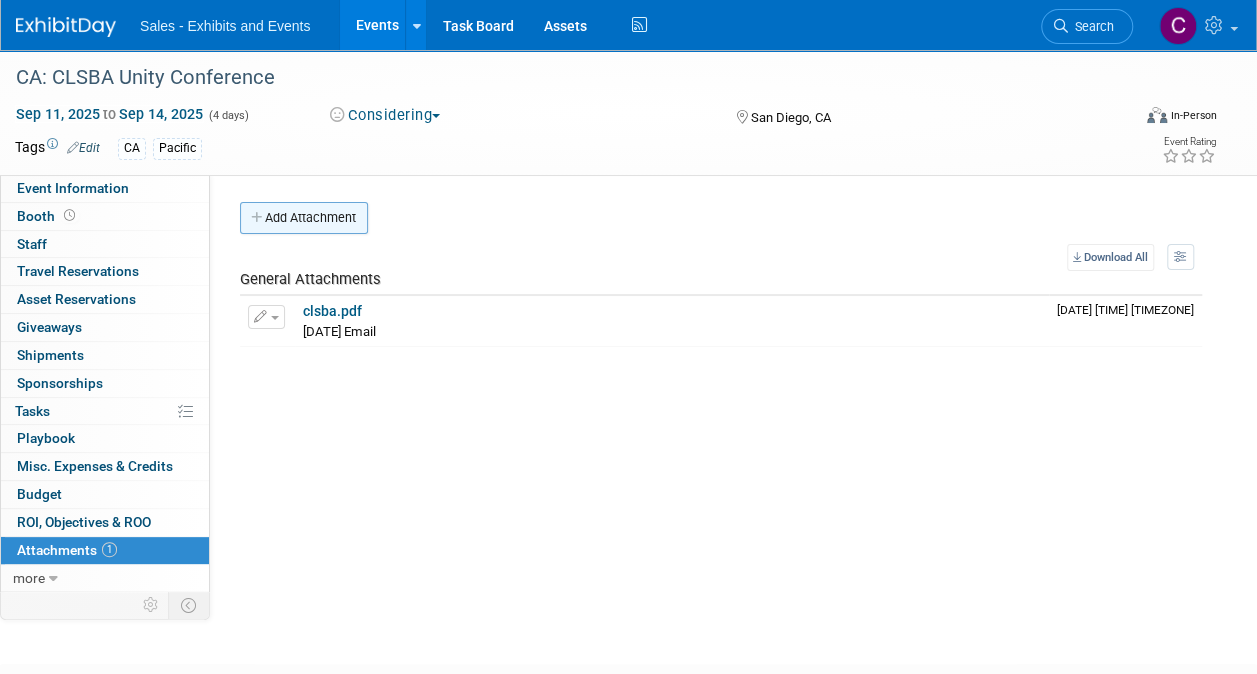 click on "Add Attachment" at bounding box center (304, 218) 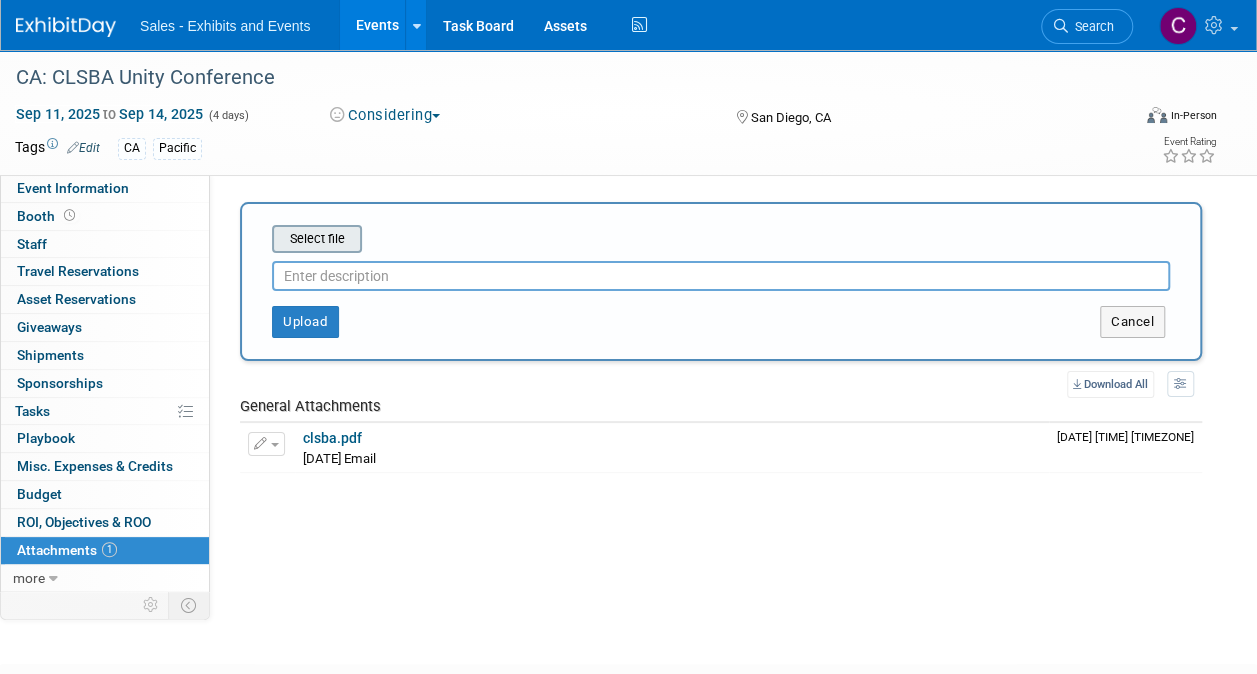 click at bounding box center (241, 239) 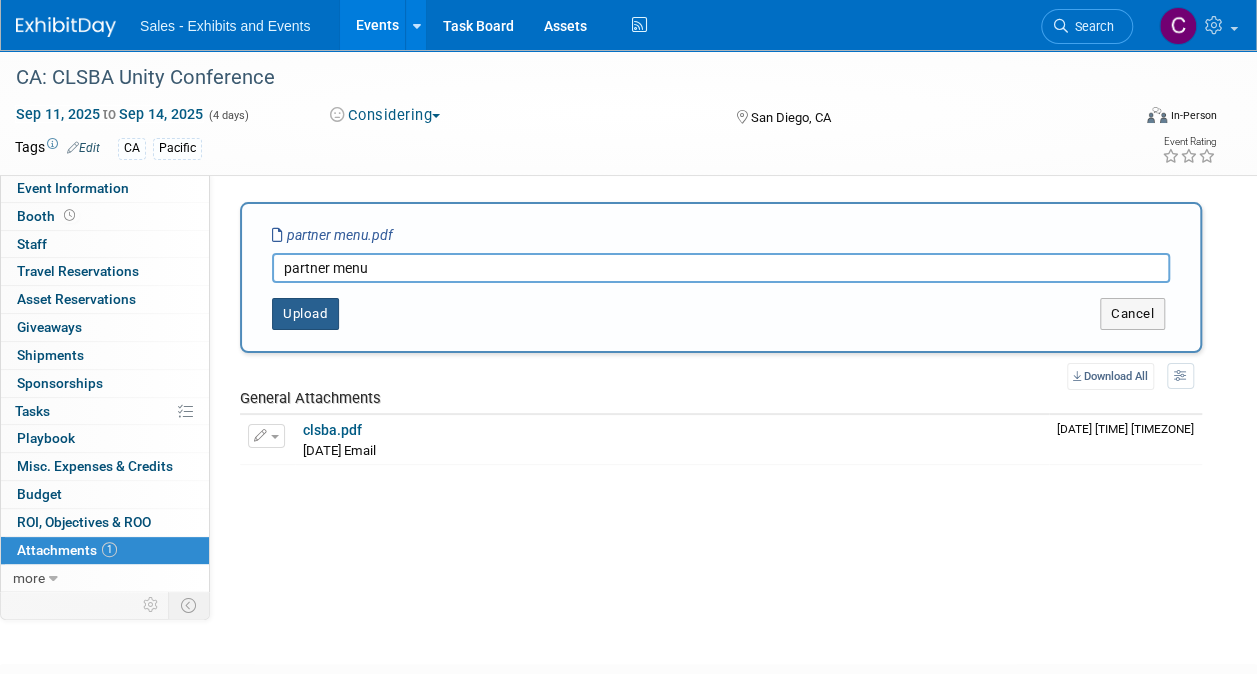 type on "partner menu" 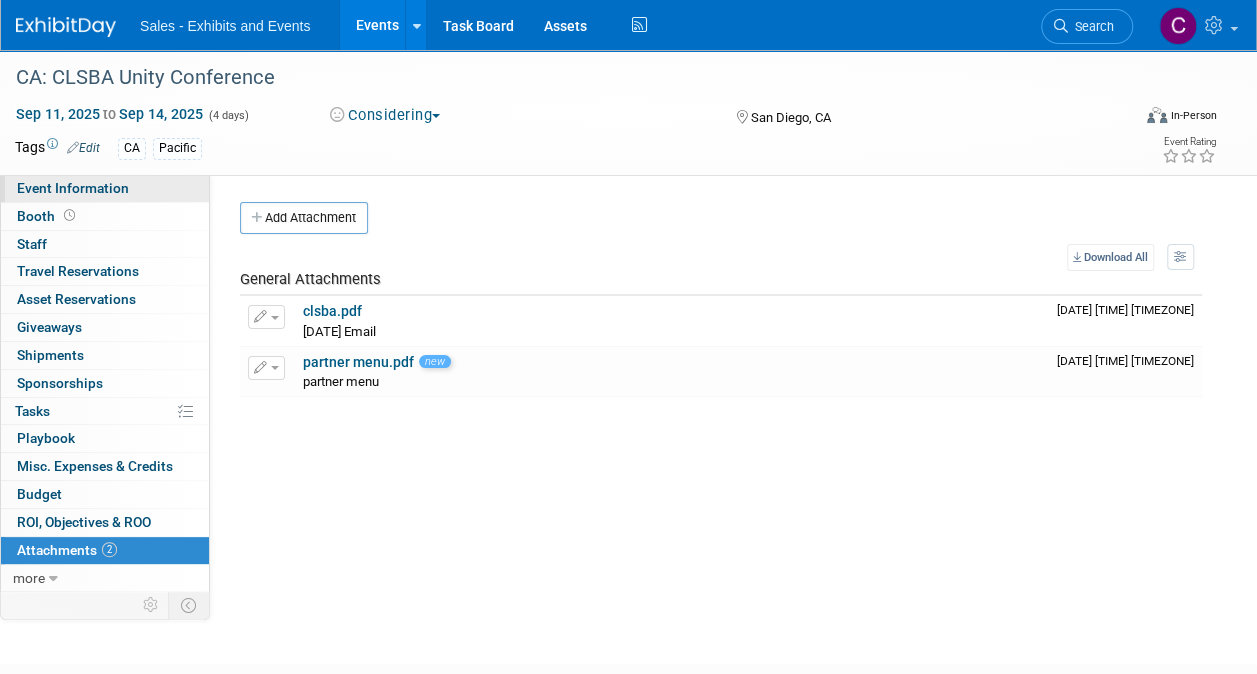 click on "Event Information" at bounding box center [73, 188] 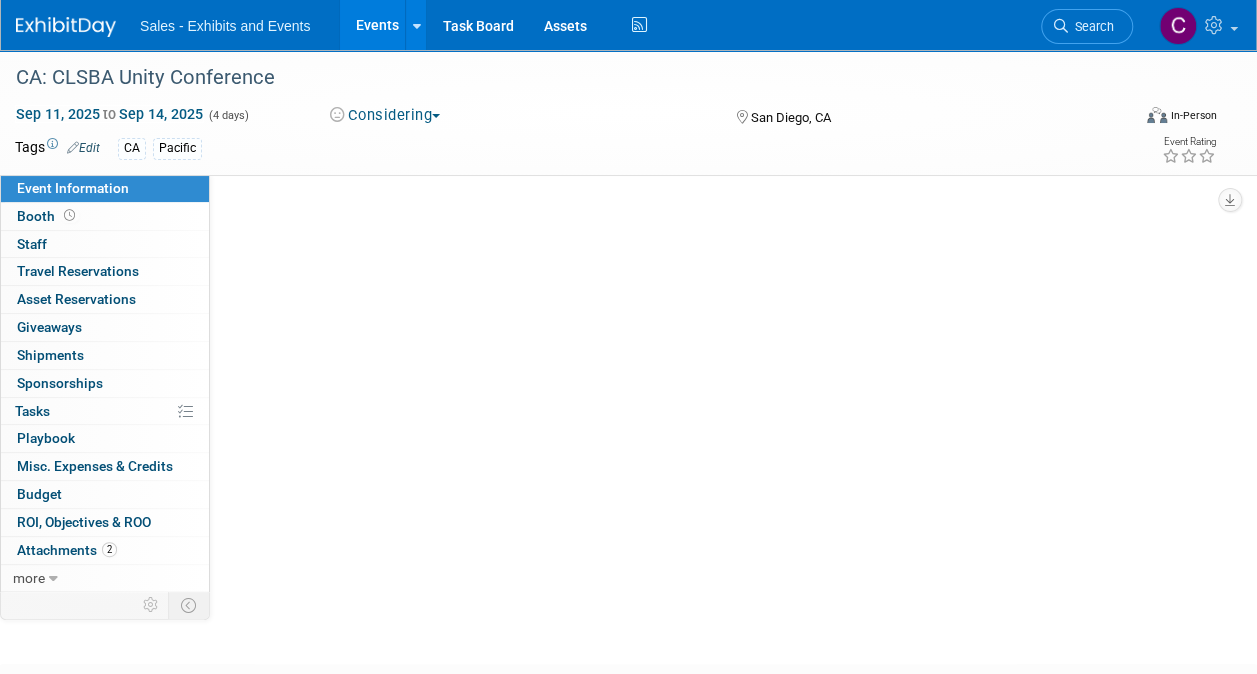 select on "Pacific" 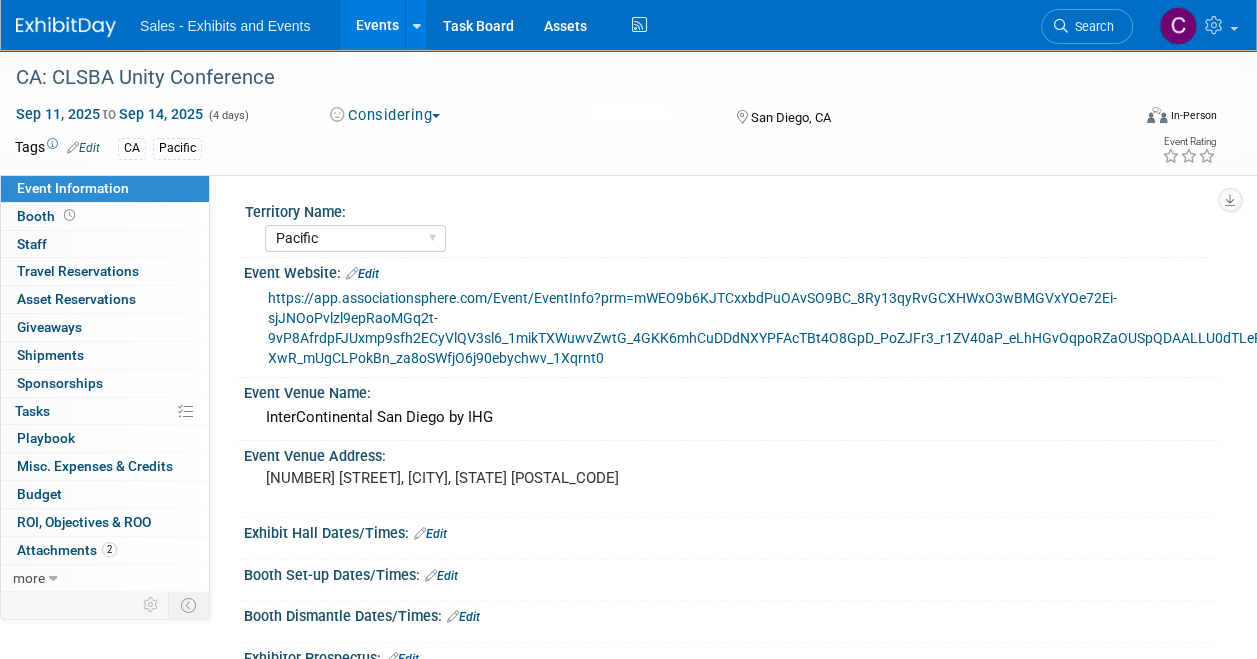 click on "Edit" at bounding box center (362, 274) 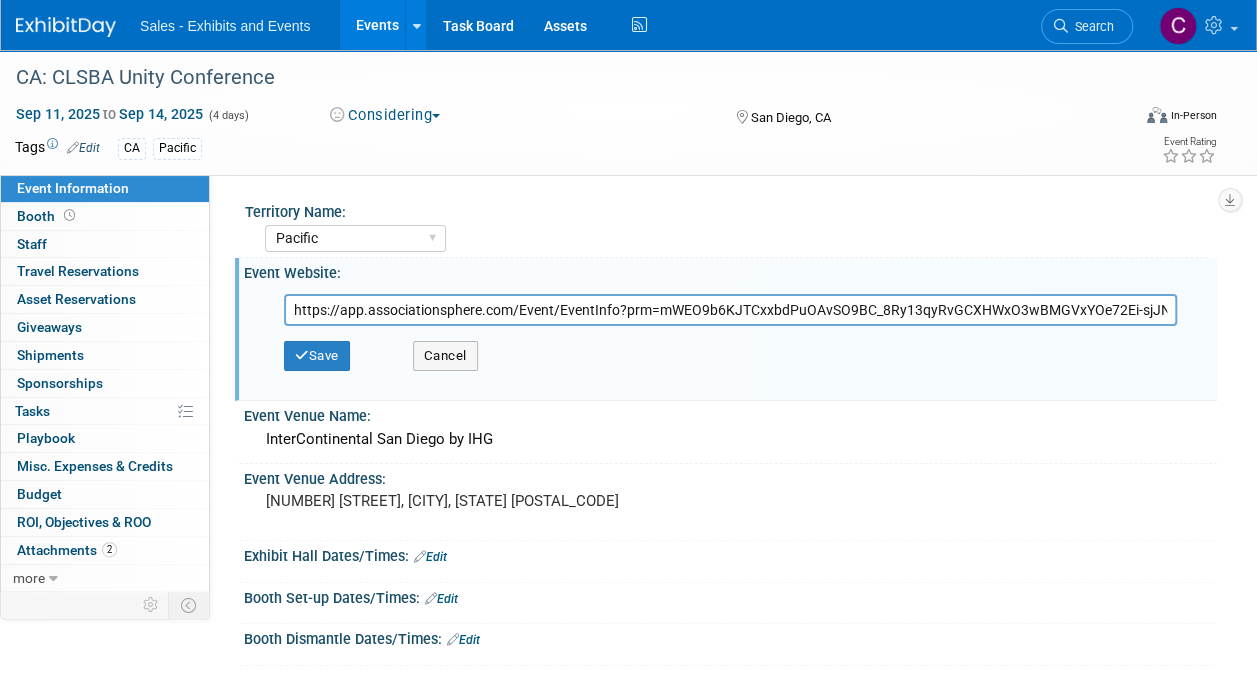scroll, scrollTop: 0, scrollLeft: 1538, axis: horizontal 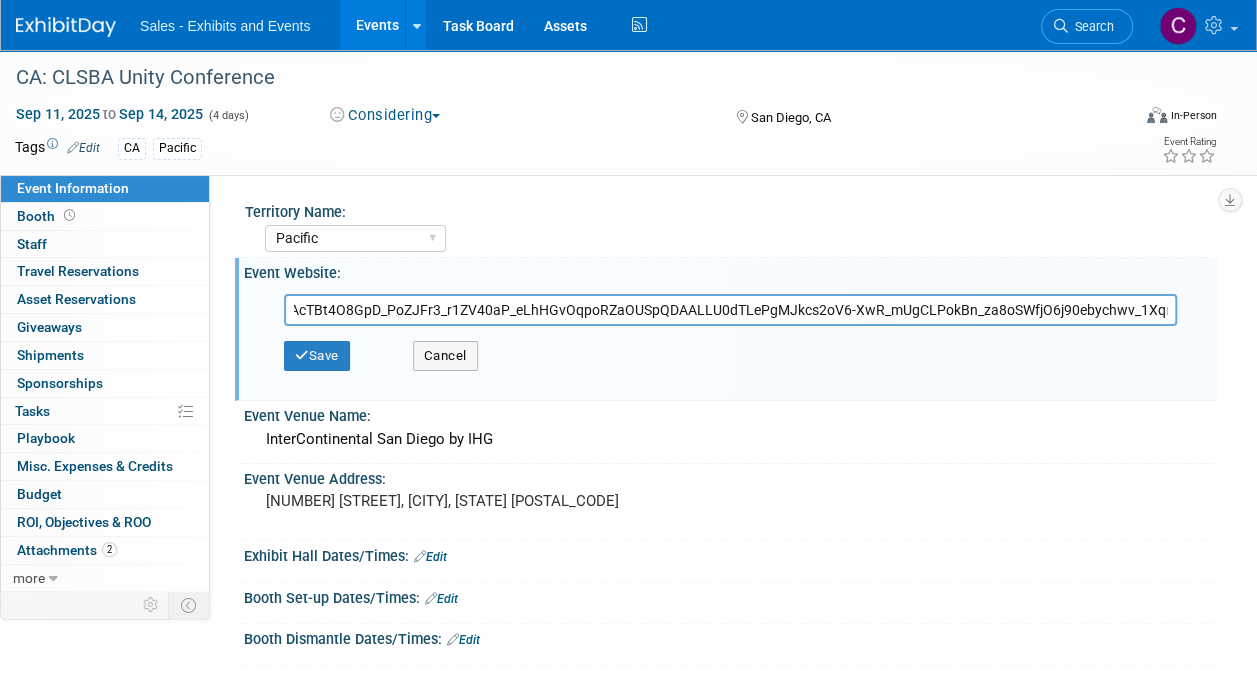 drag, startPoint x: 284, startPoint y: 312, endPoint x: 1275, endPoint y: 306, distance: 991.0182 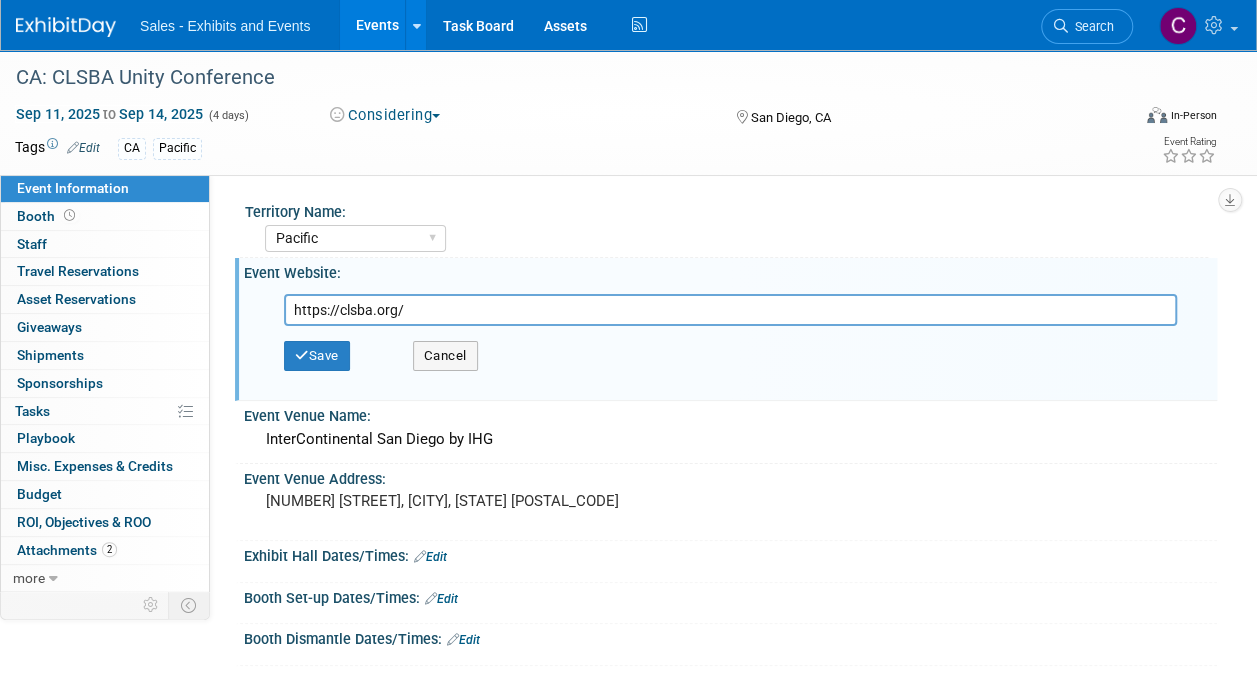 scroll, scrollTop: 0, scrollLeft: 0, axis: both 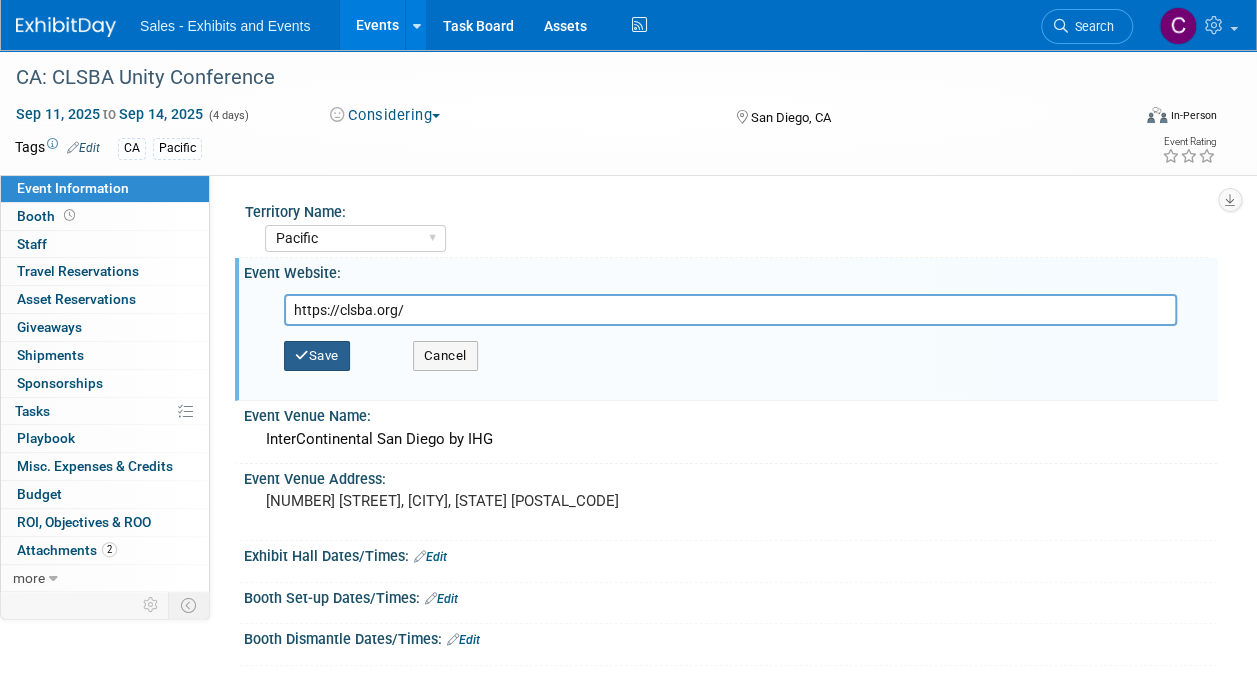 type on "https://clsba.org/" 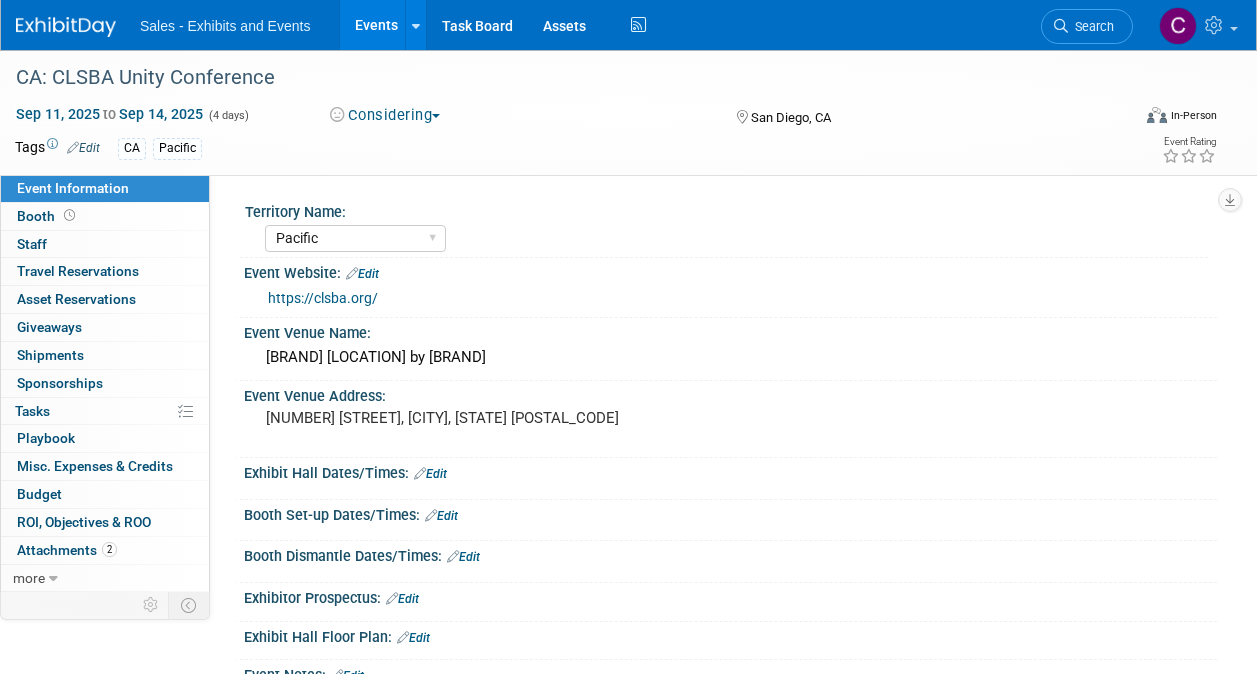 select on "Pacific" 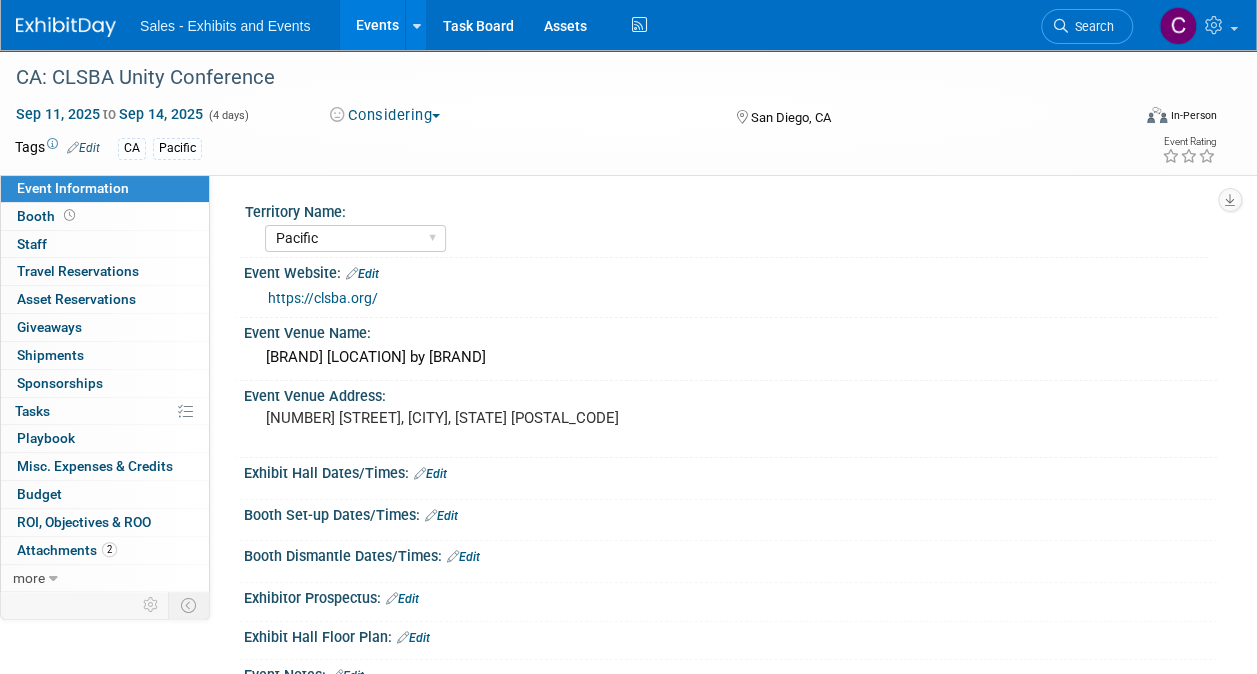 scroll, scrollTop: 0, scrollLeft: 0, axis: both 